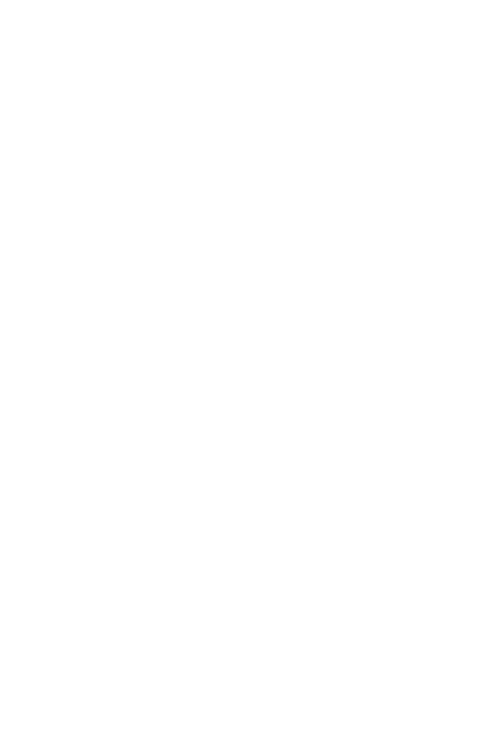scroll, scrollTop: 0, scrollLeft: 0, axis: both 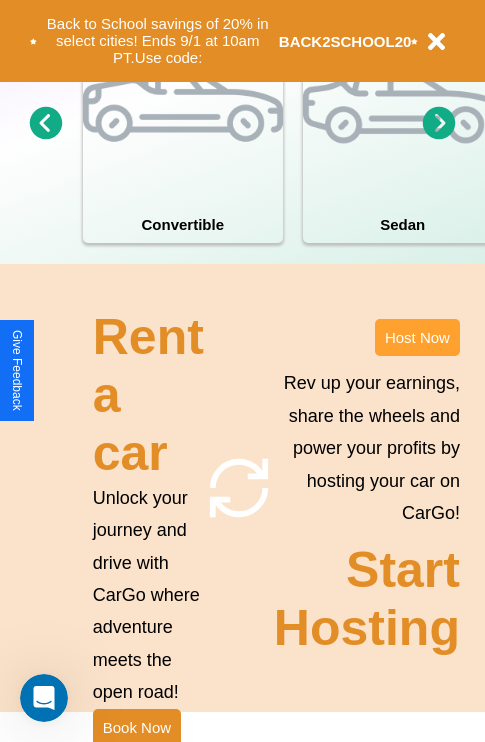 click on "Host Now" at bounding box center (417, 337) 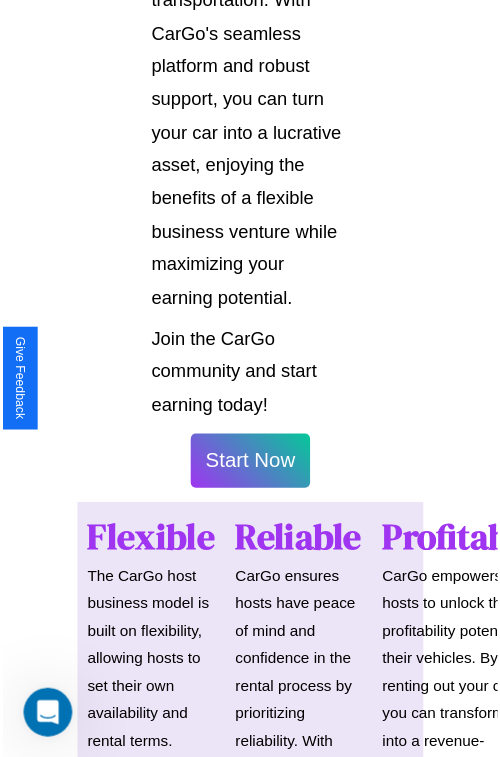 scroll, scrollTop: 1417, scrollLeft: 0, axis: vertical 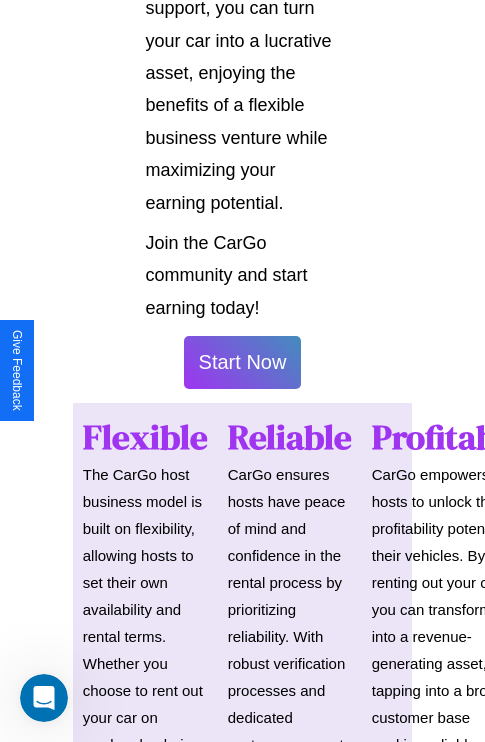 click on "Start Now" at bounding box center [243, 362] 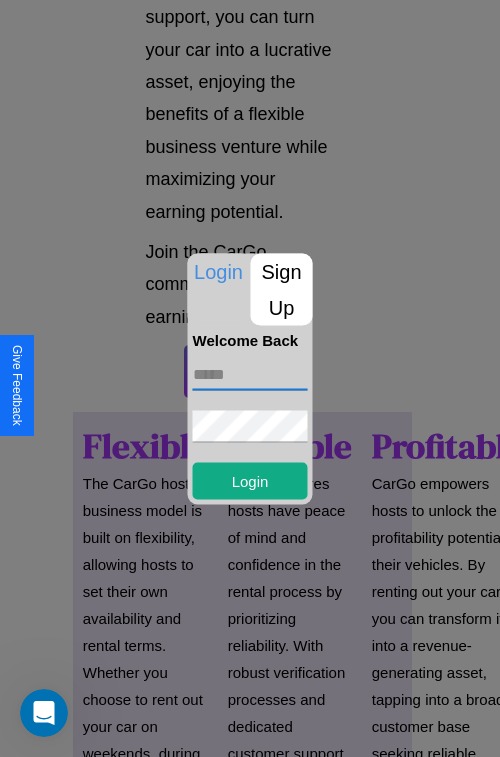 click at bounding box center (250, 374) 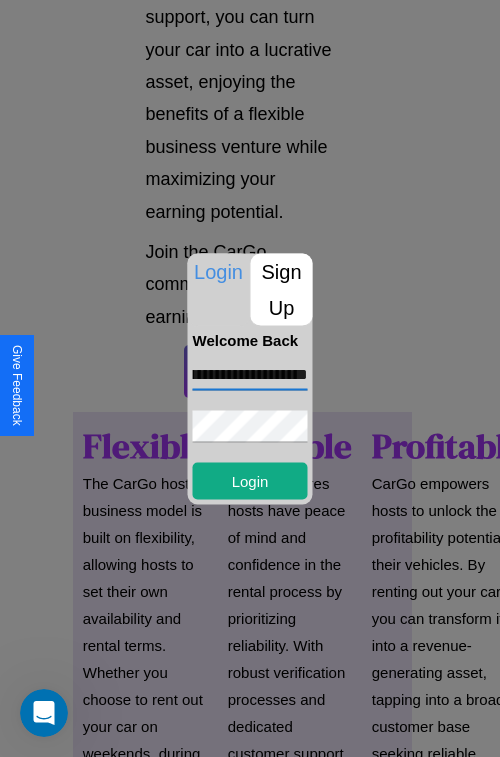 scroll, scrollTop: 0, scrollLeft: 70, axis: horizontal 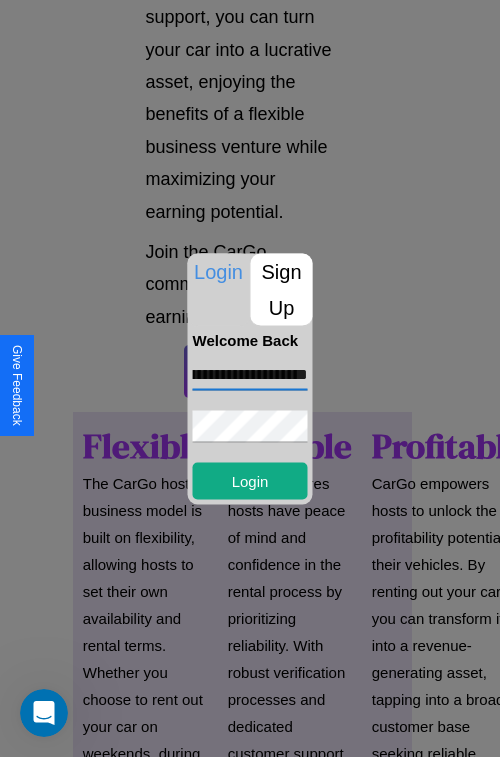 type on "**********" 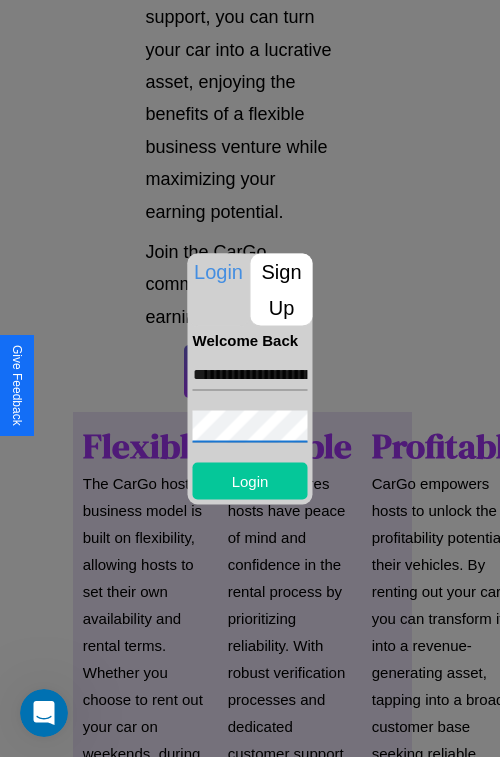 click on "Login" at bounding box center [250, 480] 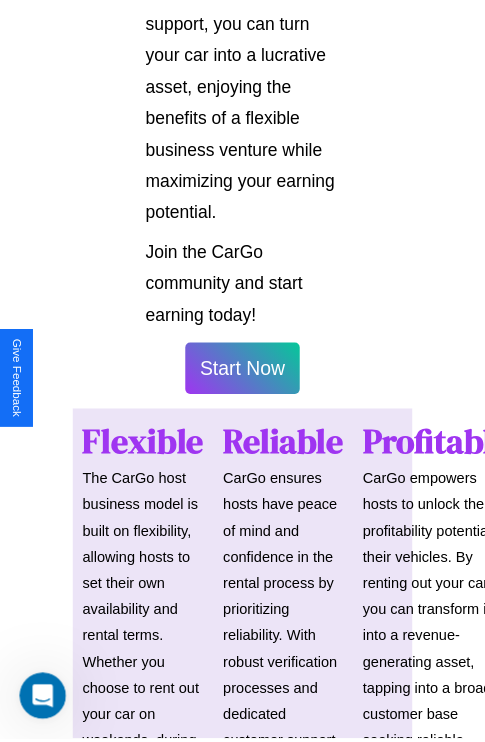 scroll, scrollTop: 1419, scrollLeft: 0, axis: vertical 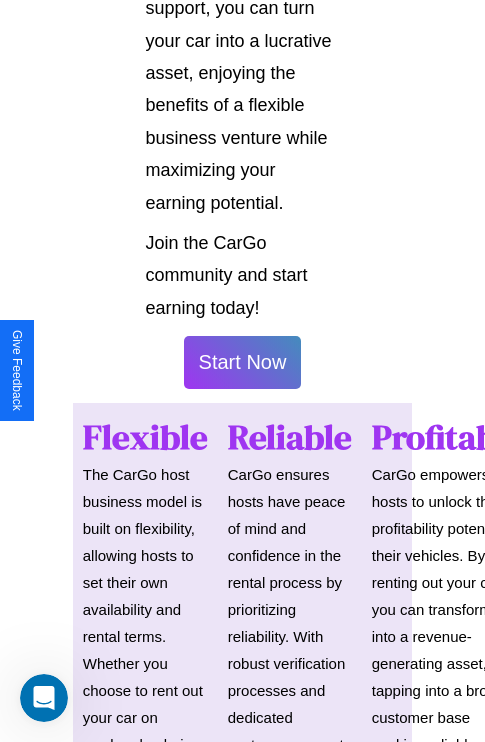 click on "Start Now" at bounding box center (243, 362) 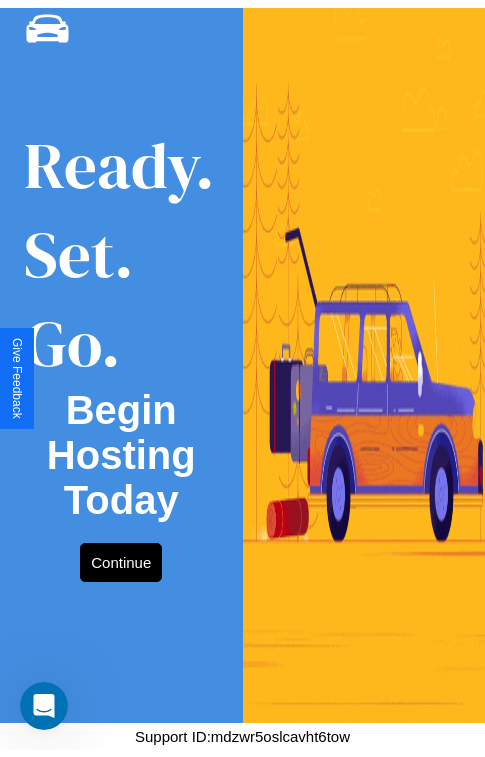 scroll, scrollTop: 0, scrollLeft: 0, axis: both 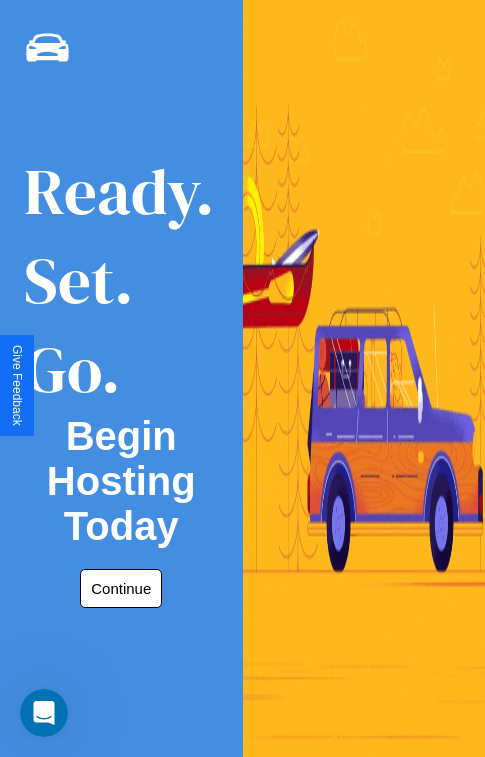 click on "Continue" at bounding box center (121, 588) 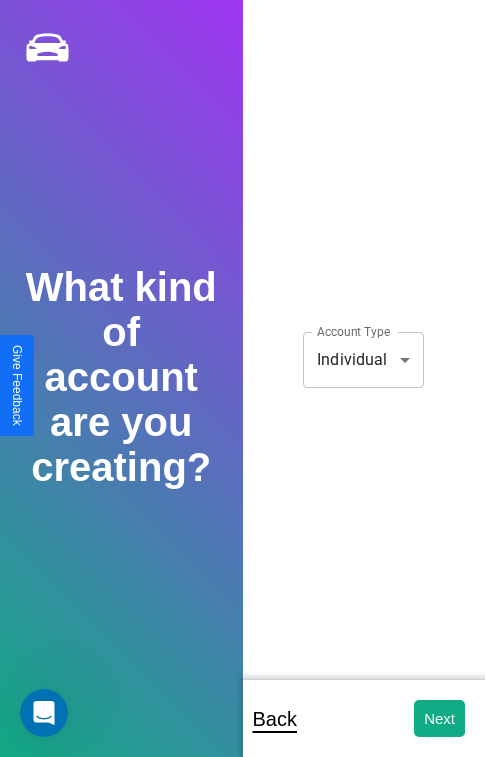 click on "**********" at bounding box center [242, 392] 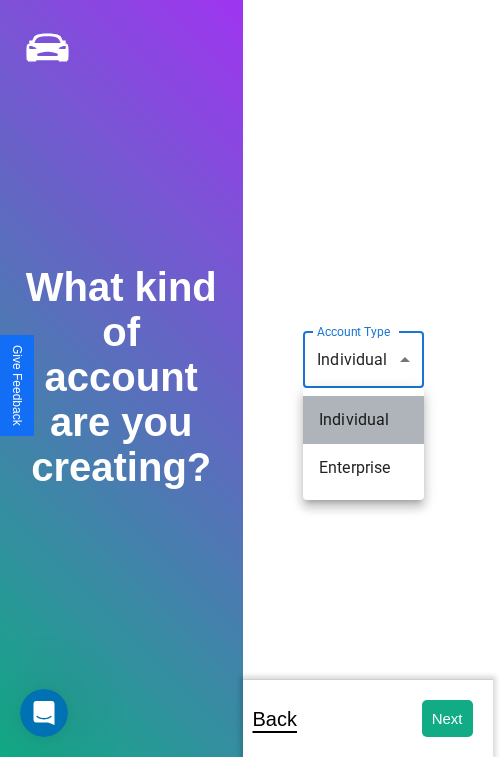 click on "Individual" at bounding box center (363, 420) 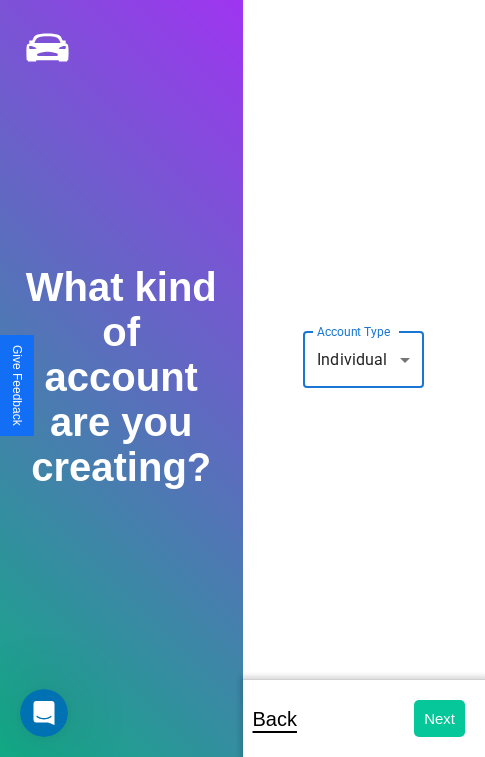 click on "Next" at bounding box center [439, 718] 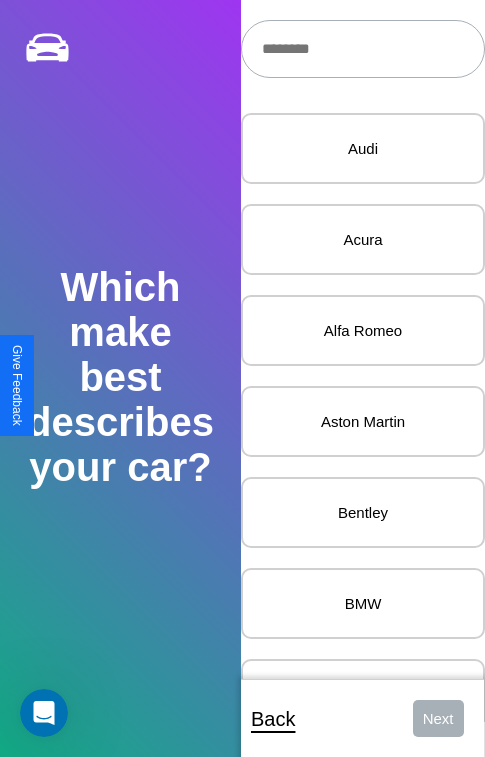 scroll, scrollTop: 27, scrollLeft: 0, axis: vertical 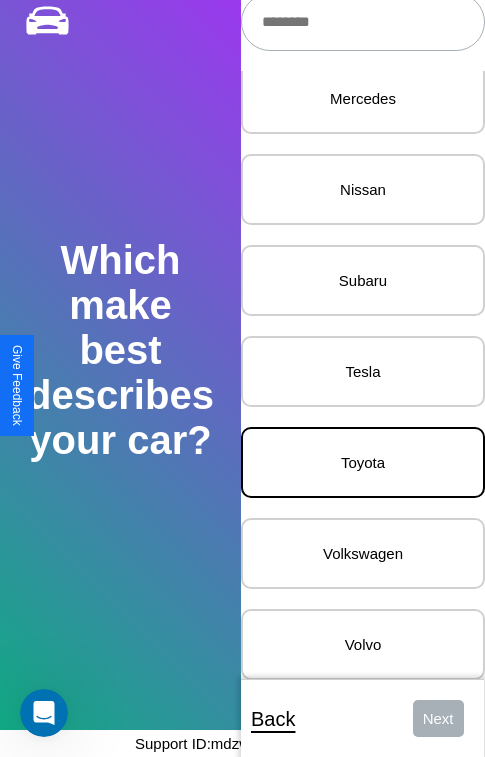 click on "Toyota" at bounding box center [363, 462] 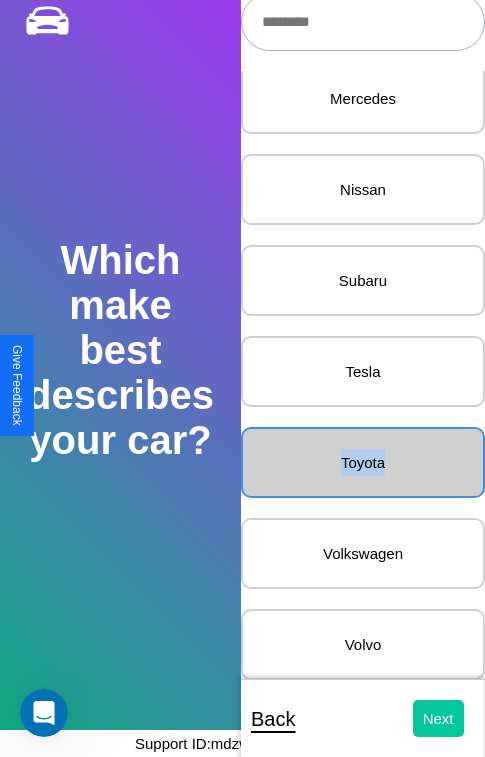 click on "Next" at bounding box center [438, 718] 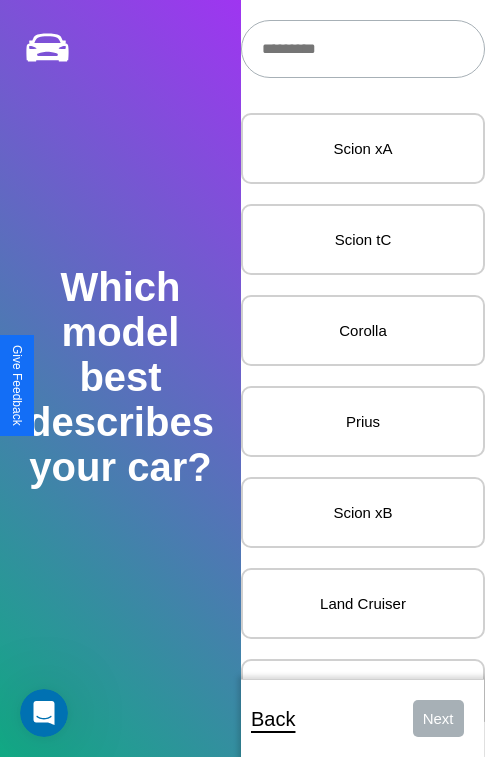 scroll, scrollTop: 27, scrollLeft: 0, axis: vertical 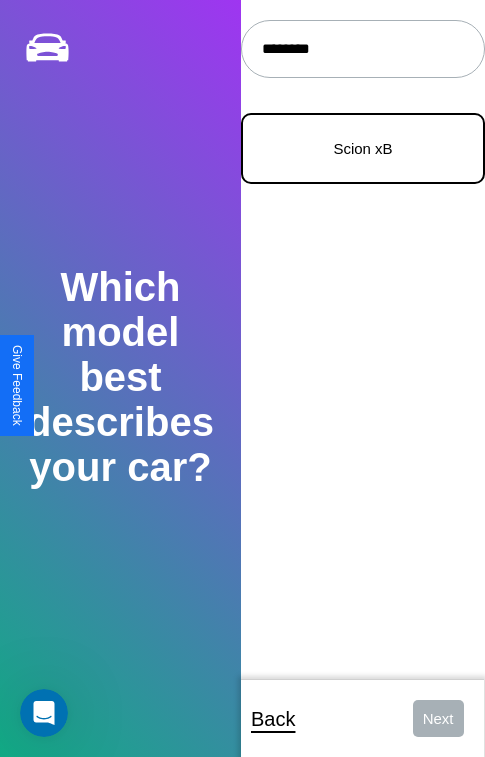 type on "********" 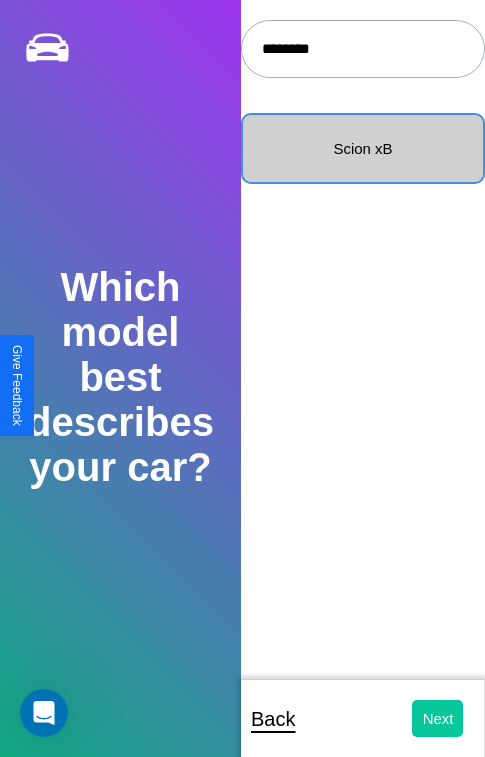 click on "Next" at bounding box center [438, 718] 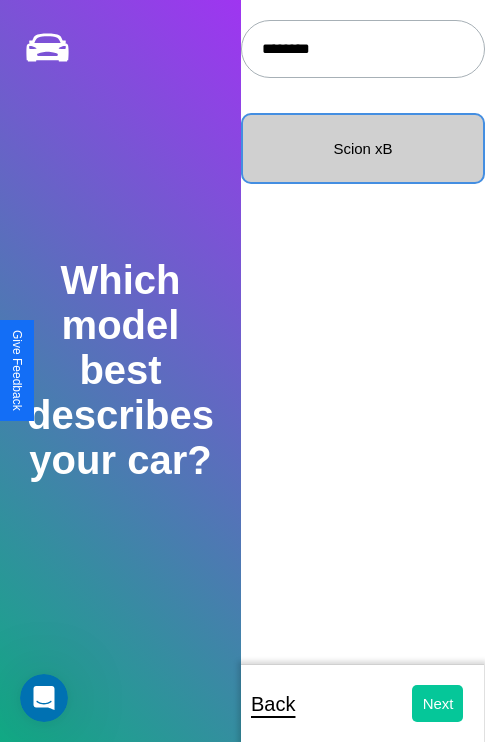 select on "*****" 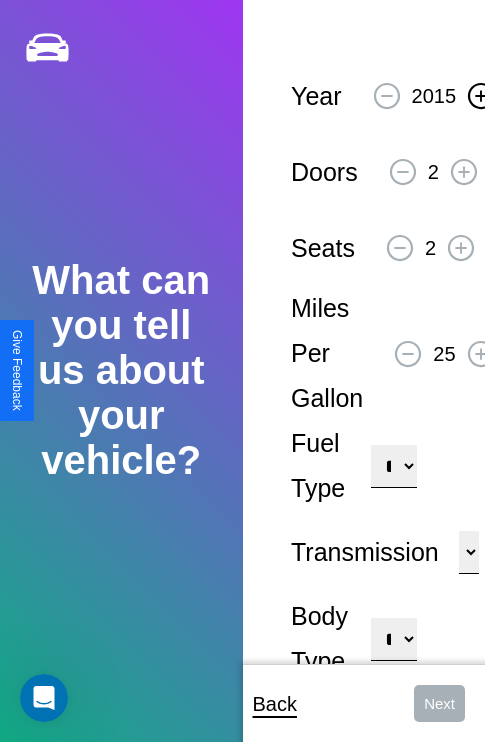click 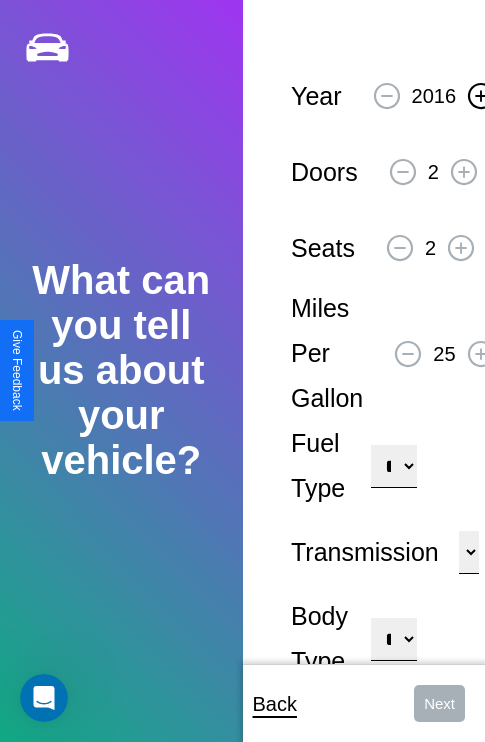 click 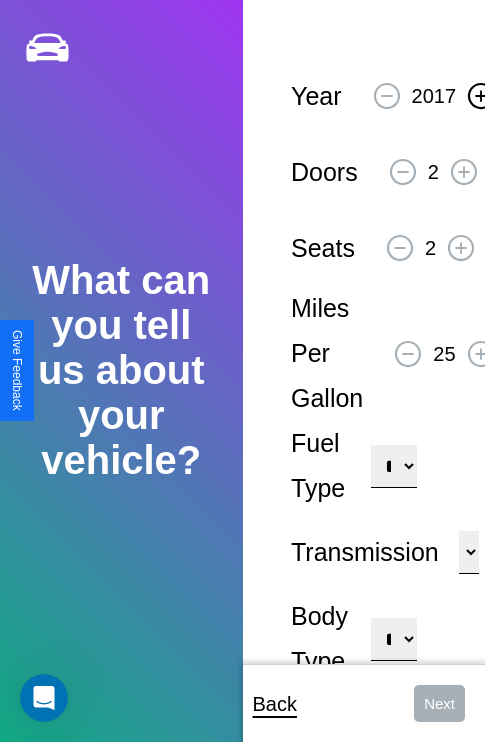 click 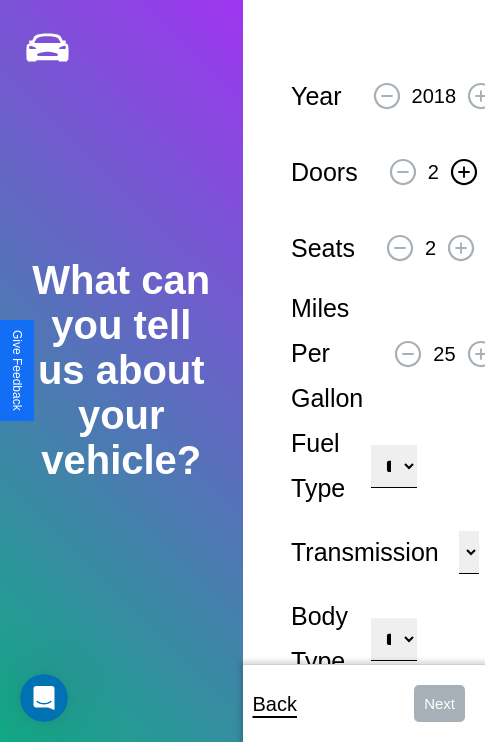 click 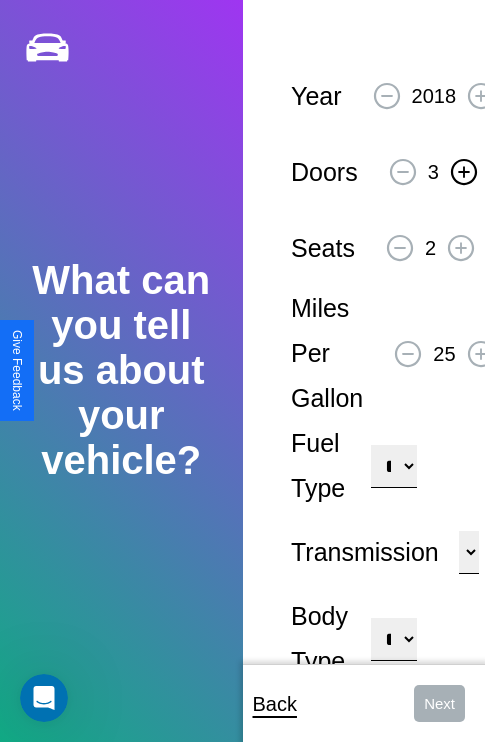 click 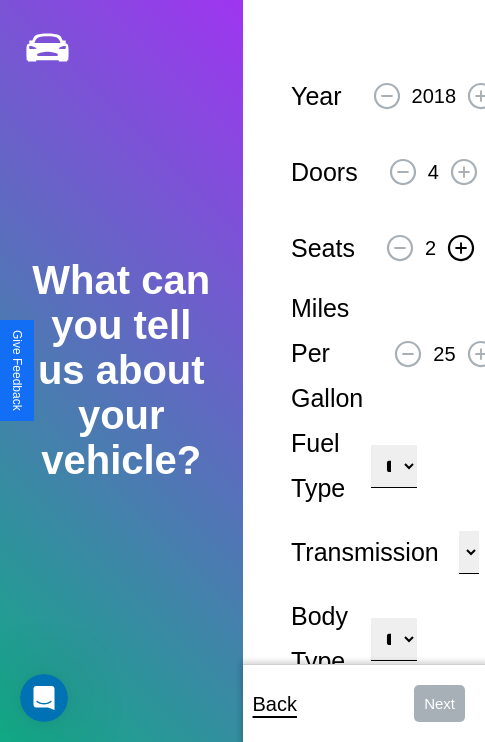 click 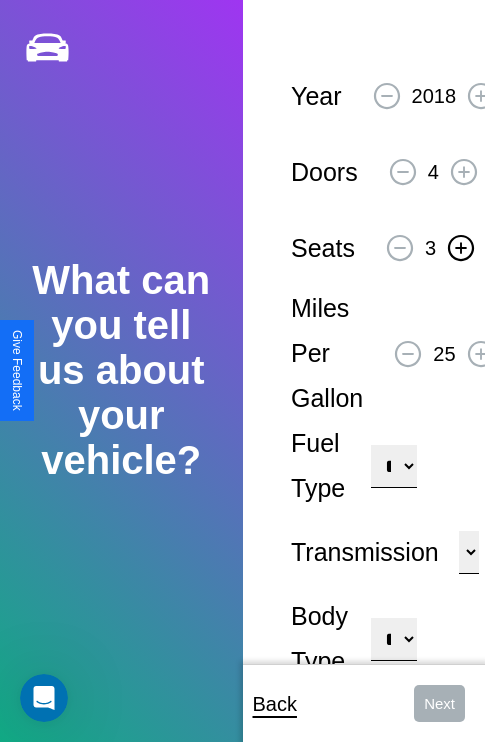 click 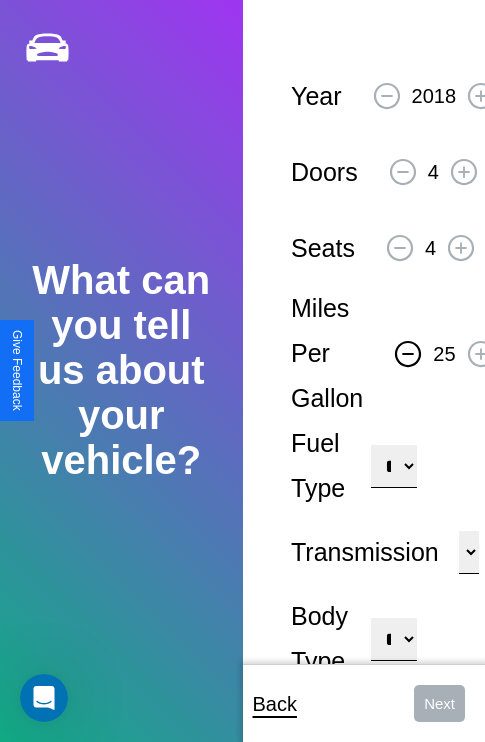 click 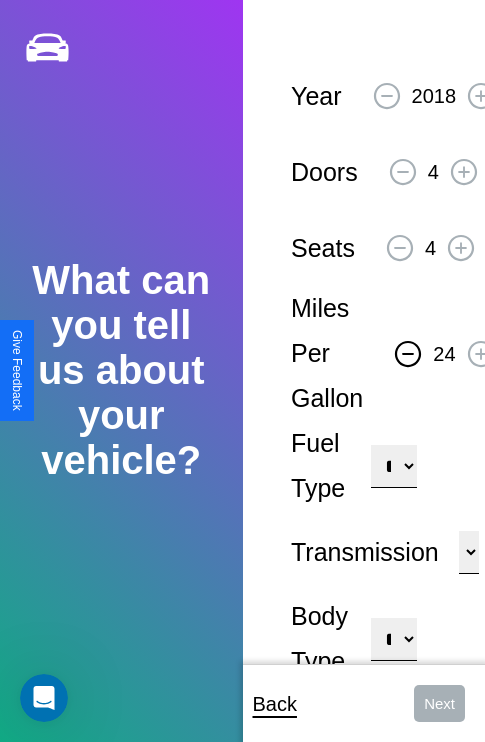 click 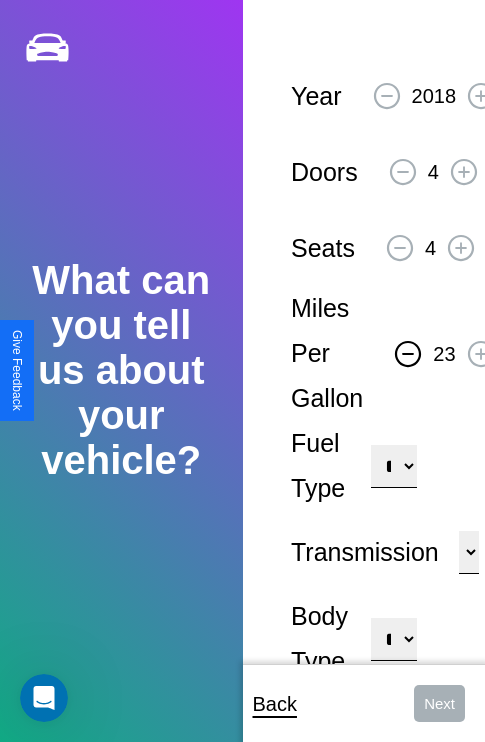click 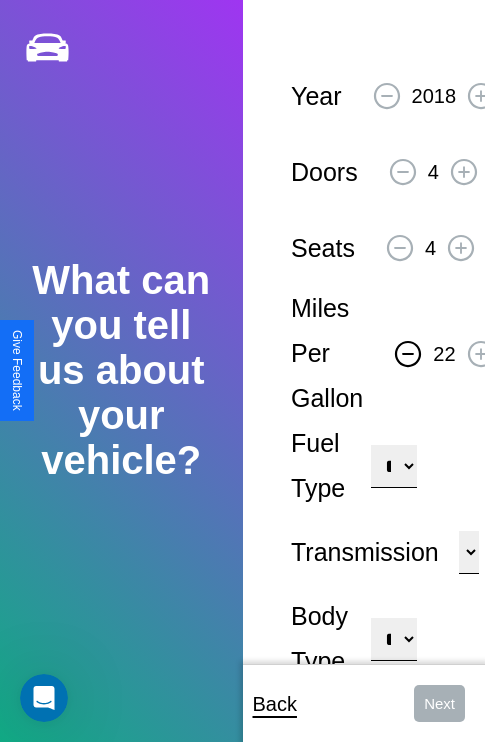 click 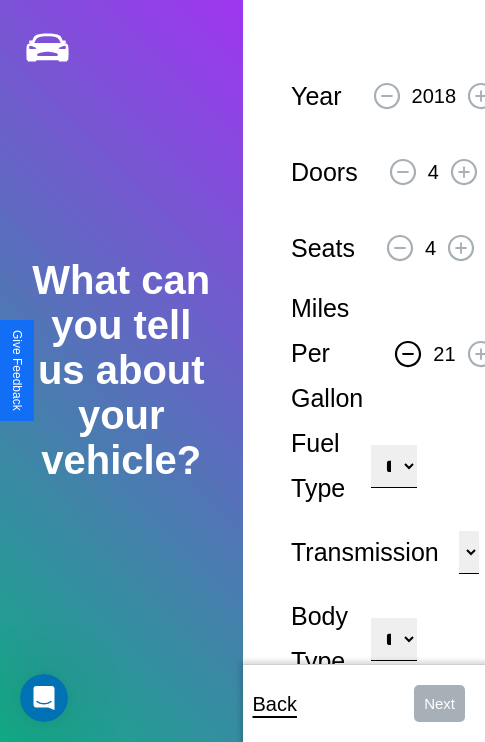 click 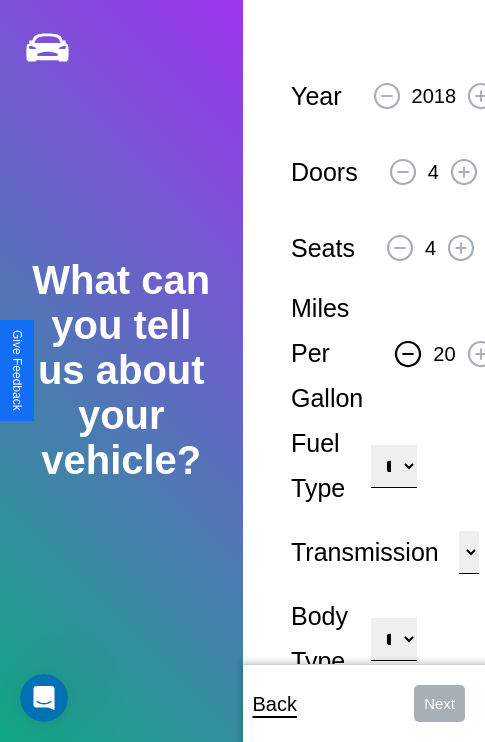 click 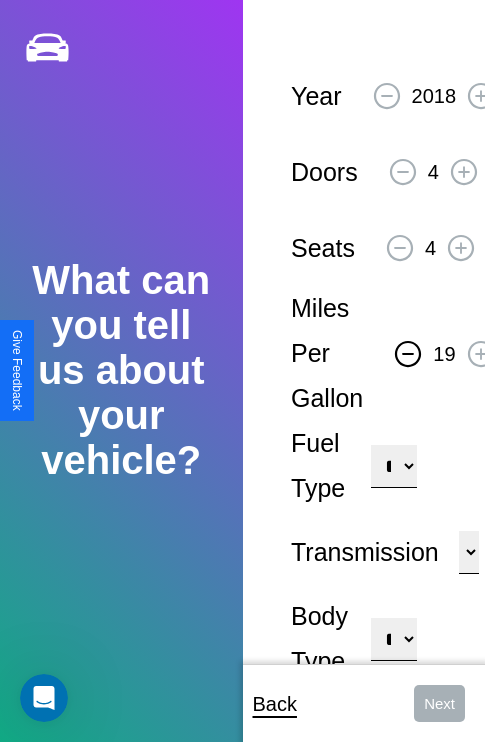 click 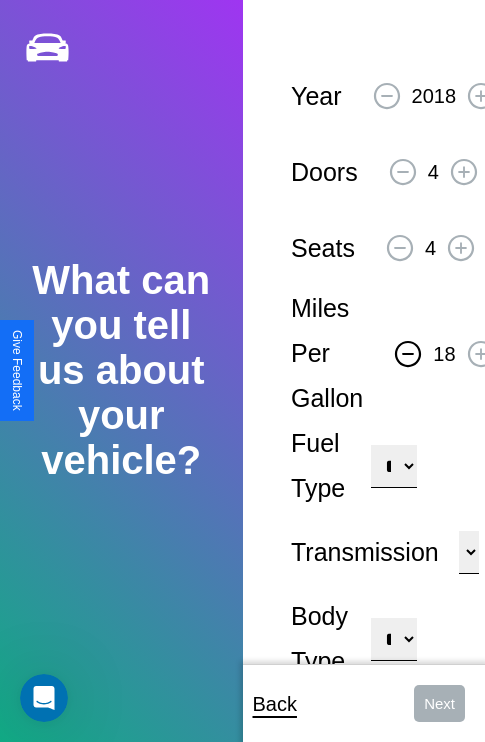 click 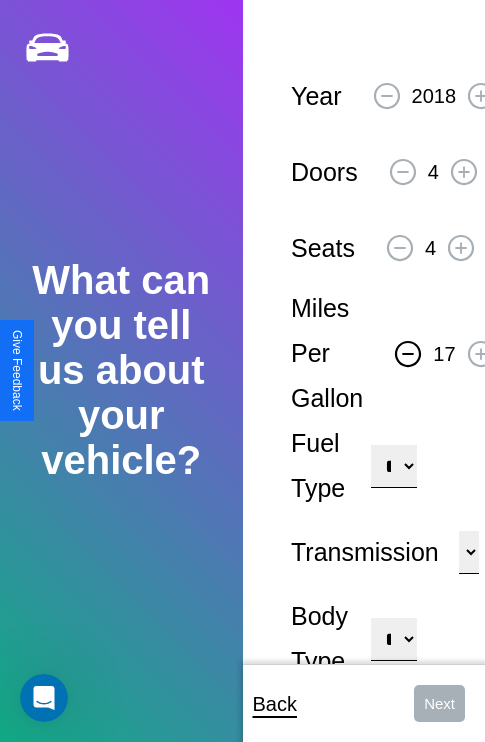 click 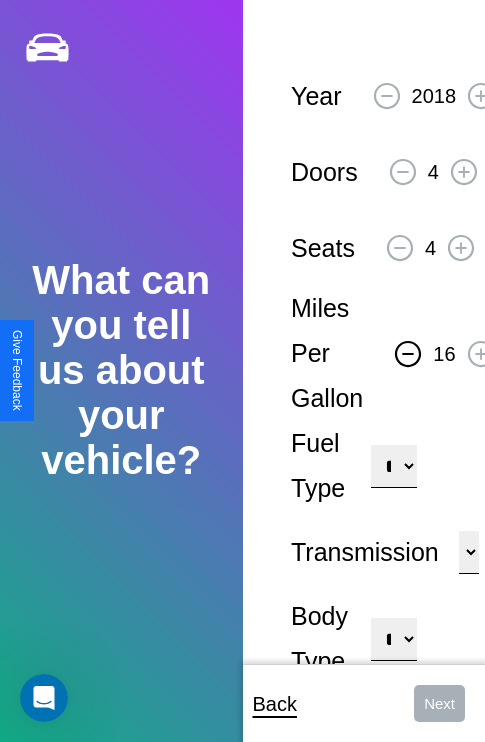 click 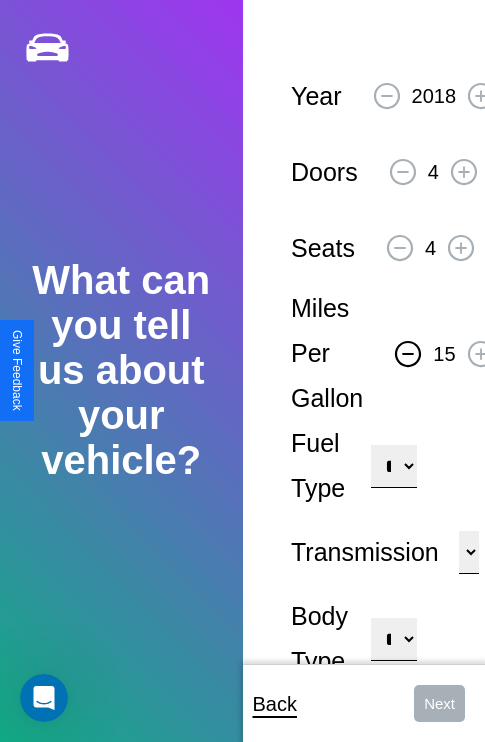 click on "**********" at bounding box center (393, 466) 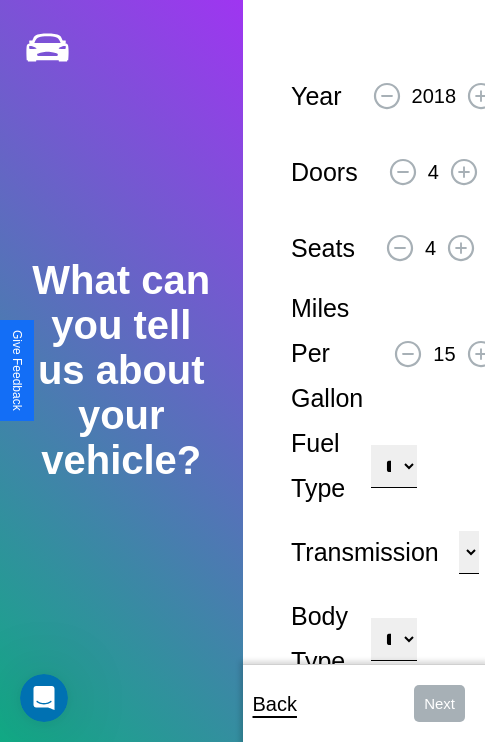 select on "********" 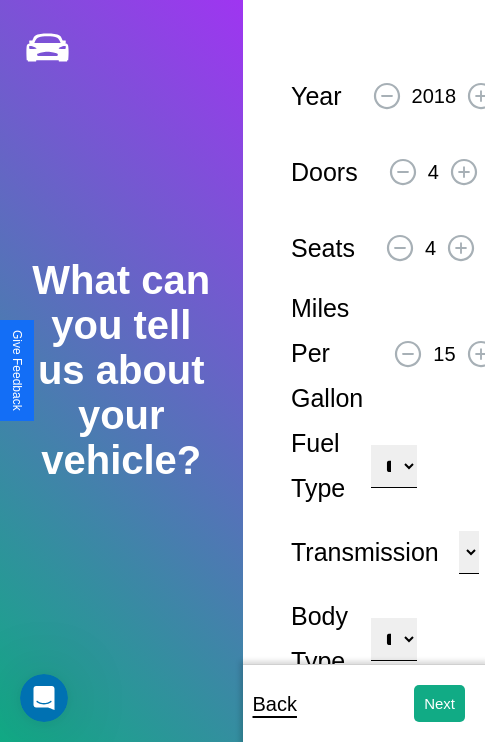 click on "**********" at bounding box center [393, 639] 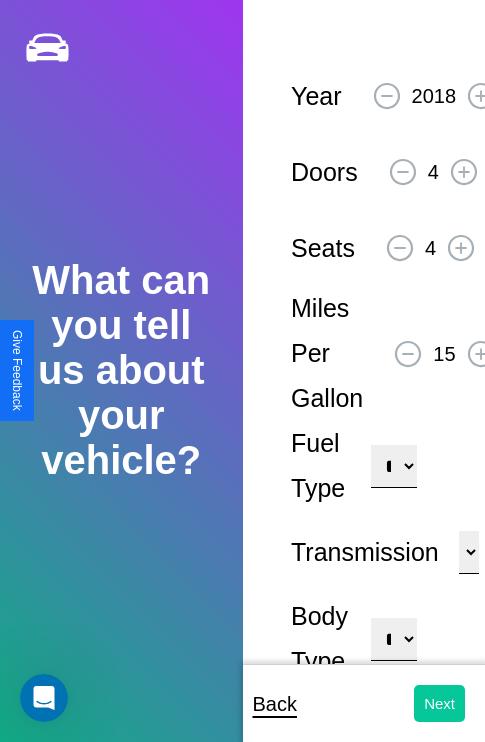 click on "Next" at bounding box center [439, 703] 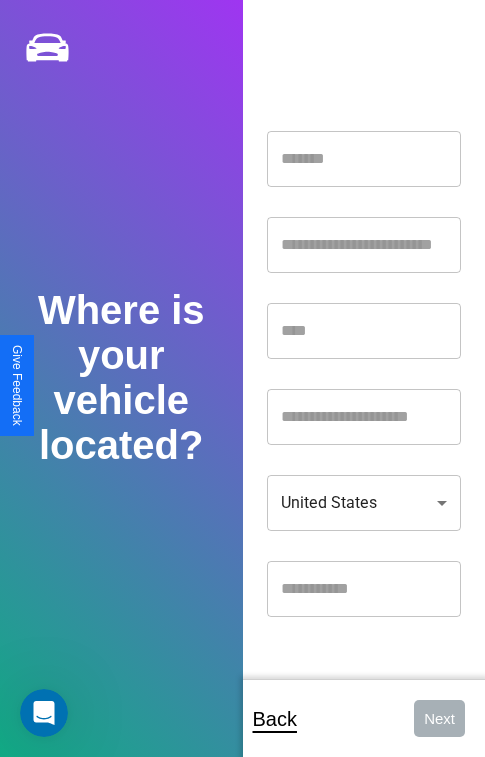 click at bounding box center (364, 159) 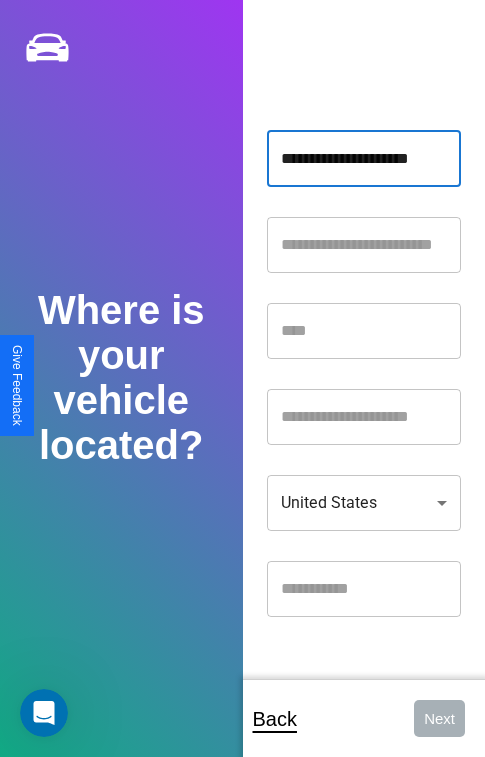 type on "**********" 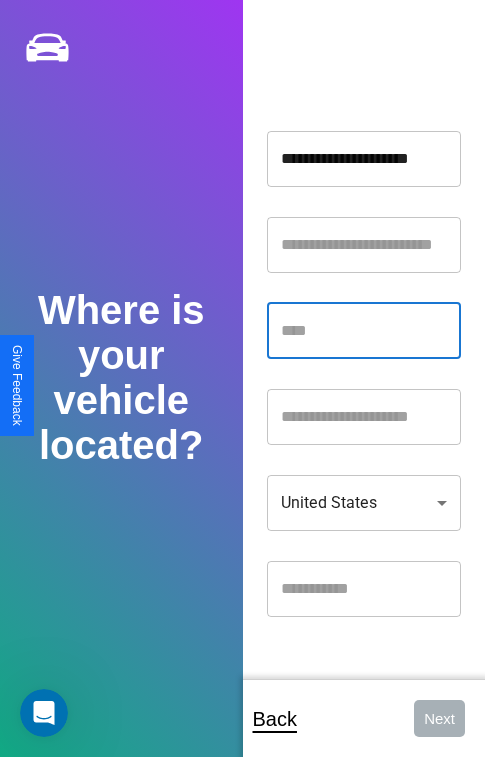 click at bounding box center (364, 331) 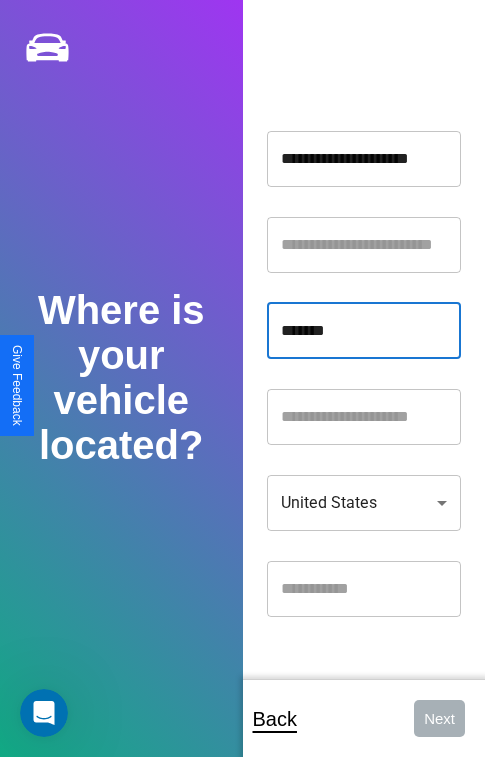 type on "*******" 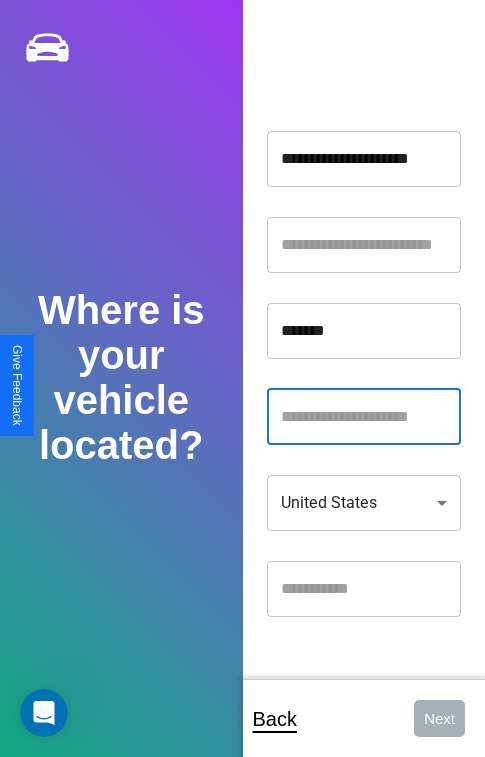 click at bounding box center (364, 417) 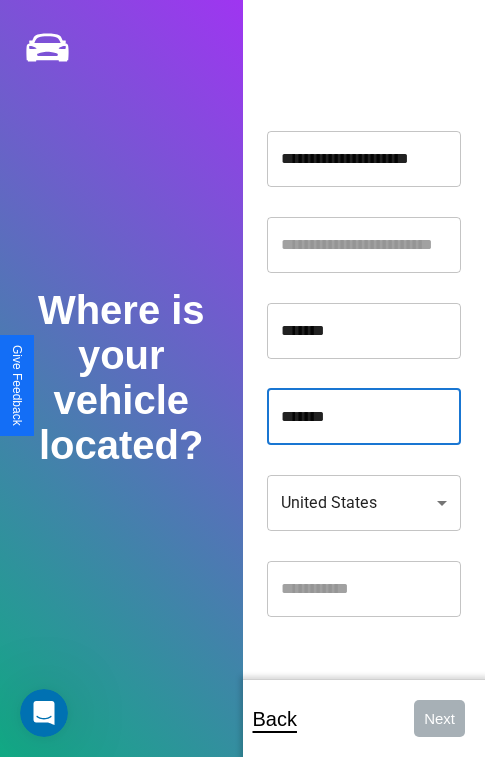 type on "*******" 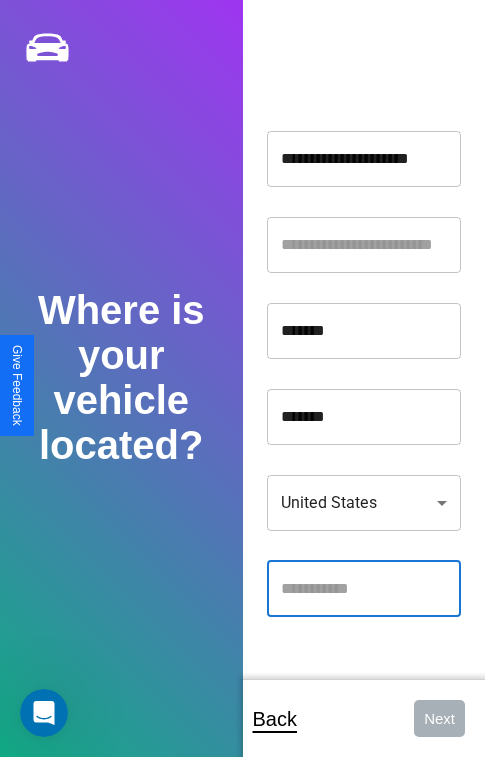click at bounding box center [364, 589] 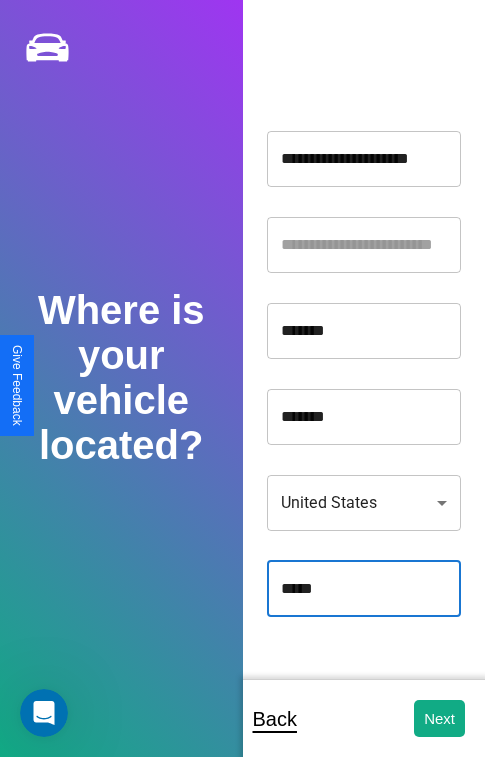 type on "*****" 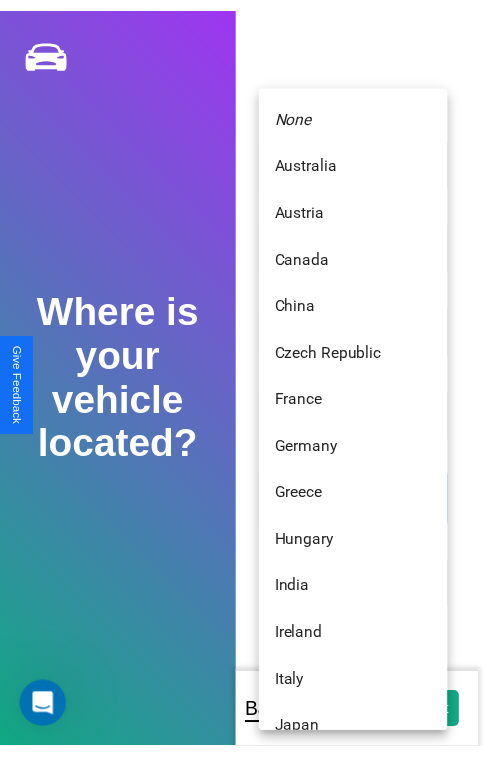 scroll, scrollTop: 459, scrollLeft: 0, axis: vertical 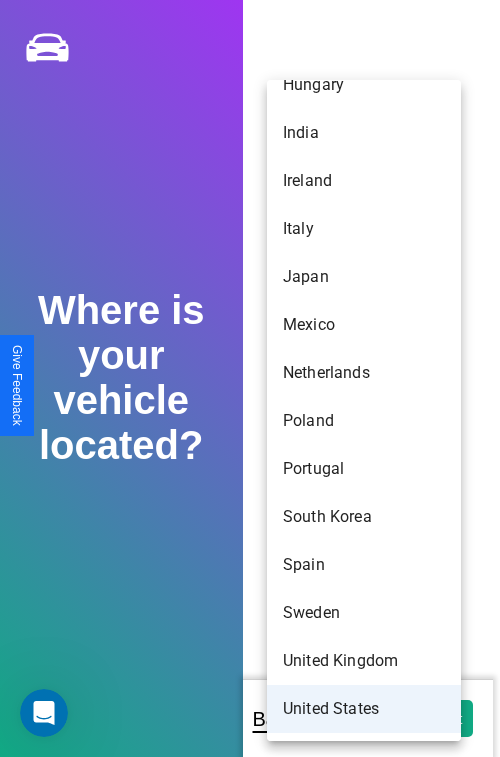 click on "United States" at bounding box center (364, 709) 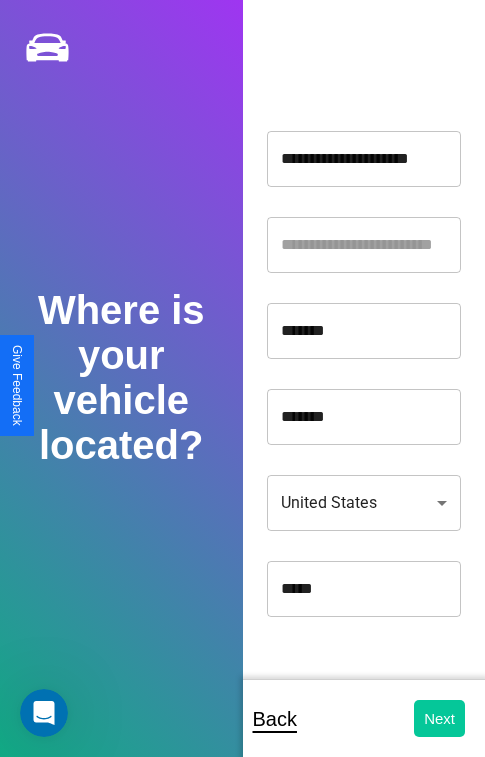 click on "Next" at bounding box center [439, 718] 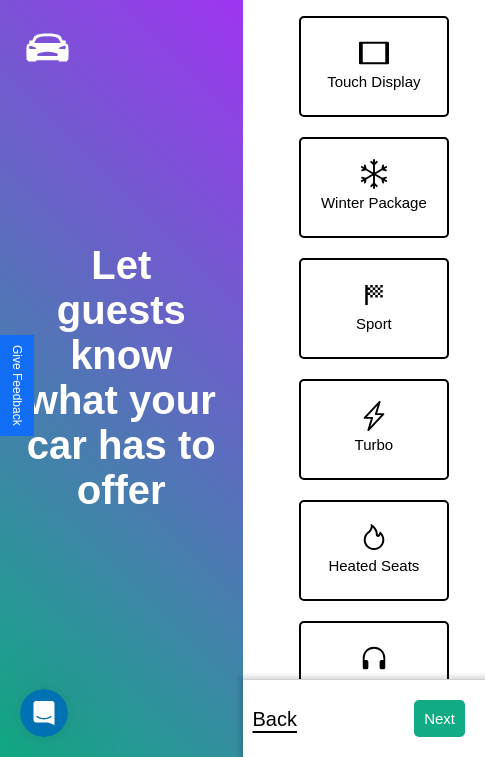 scroll, scrollTop: 249, scrollLeft: 0, axis: vertical 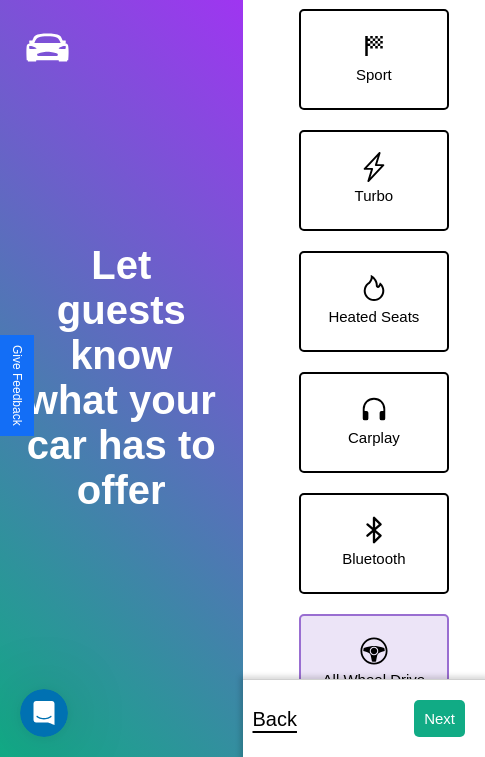 click 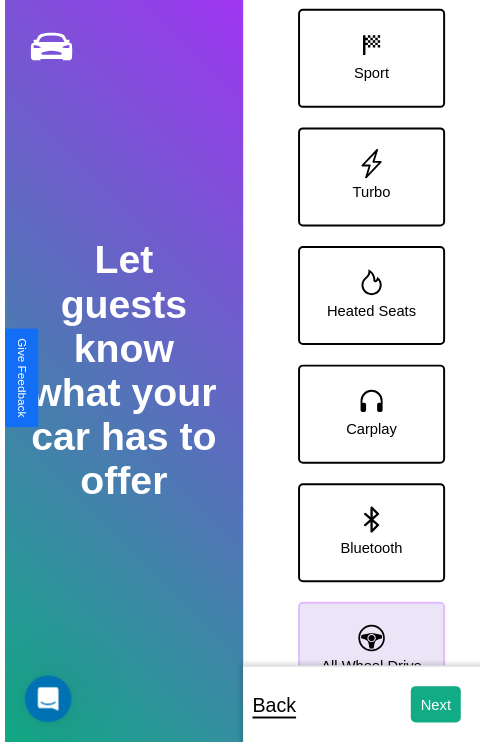 scroll, scrollTop: 370, scrollLeft: 0, axis: vertical 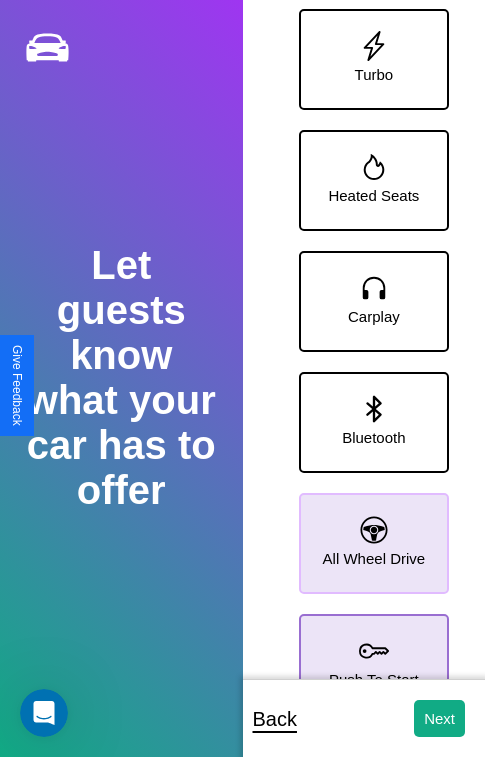click 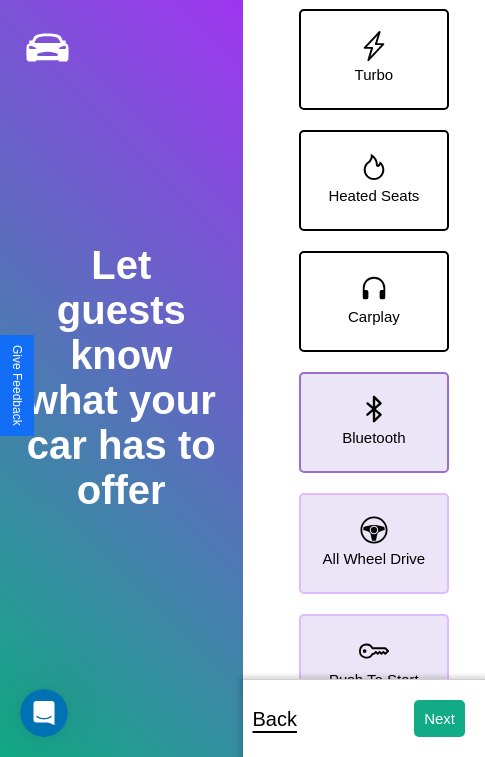 click 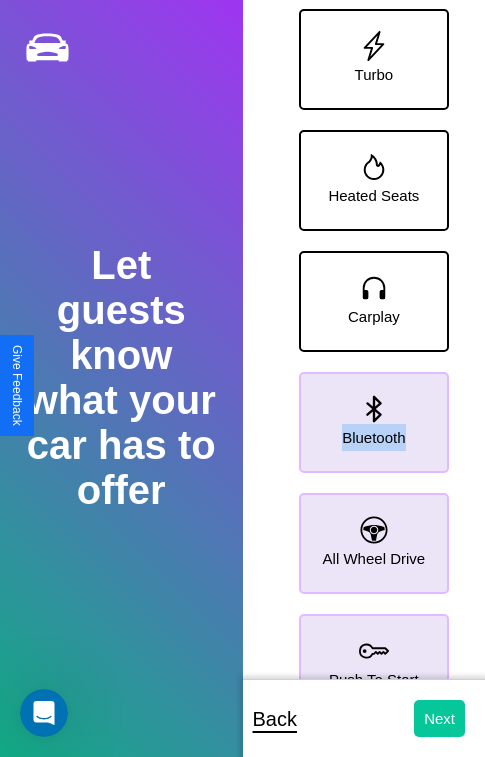click on "Next" at bounding box center [439, 718] 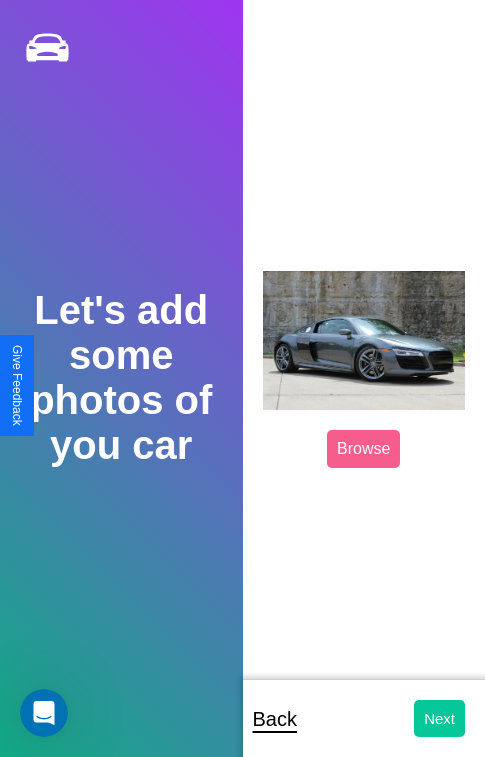 click on "Next" at bounding box center [439, 718] 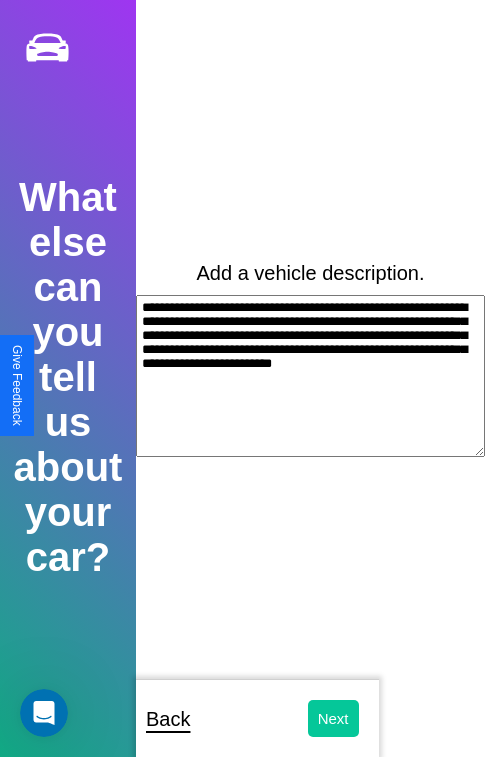type on "**********" 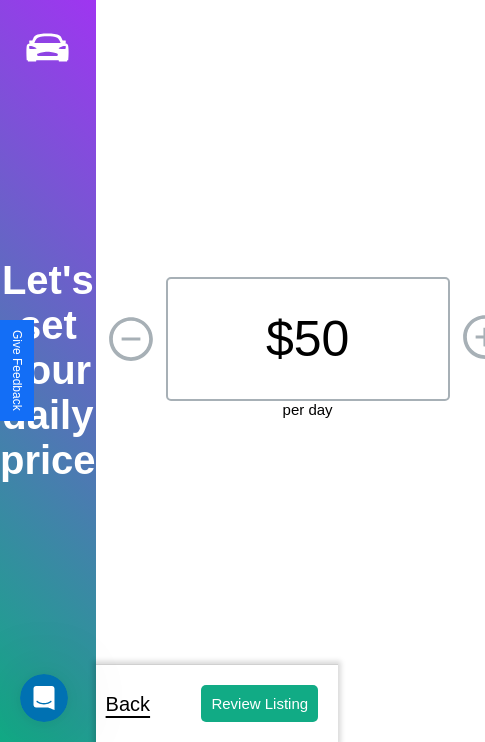 click on "$ 50" at bounding box center (308, 339) 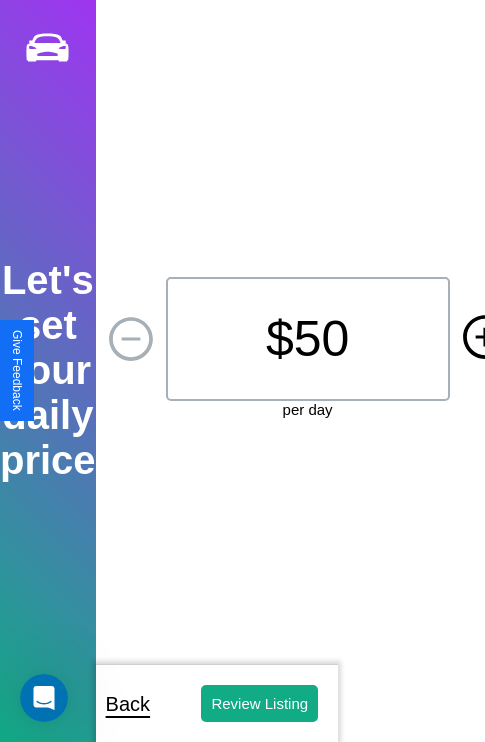 click 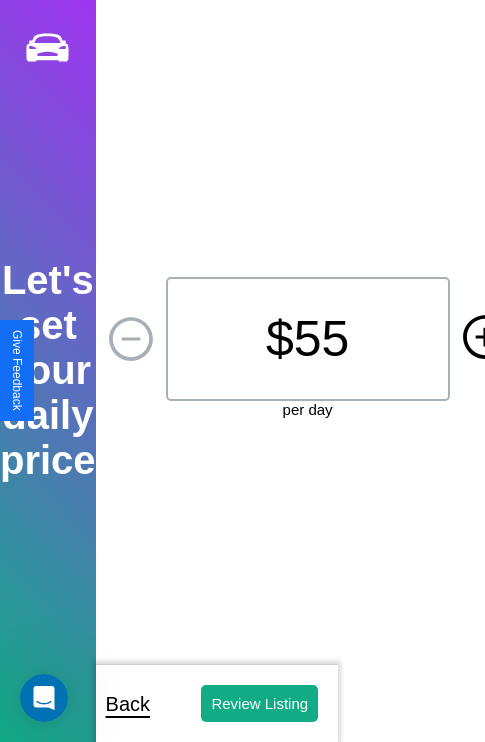 click 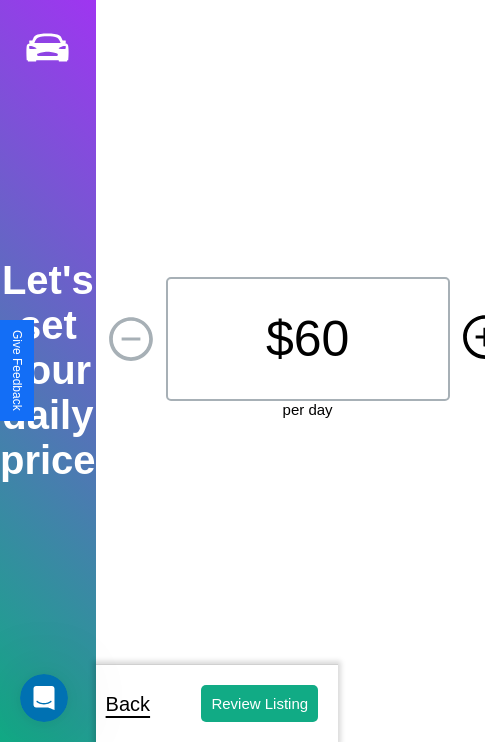 click 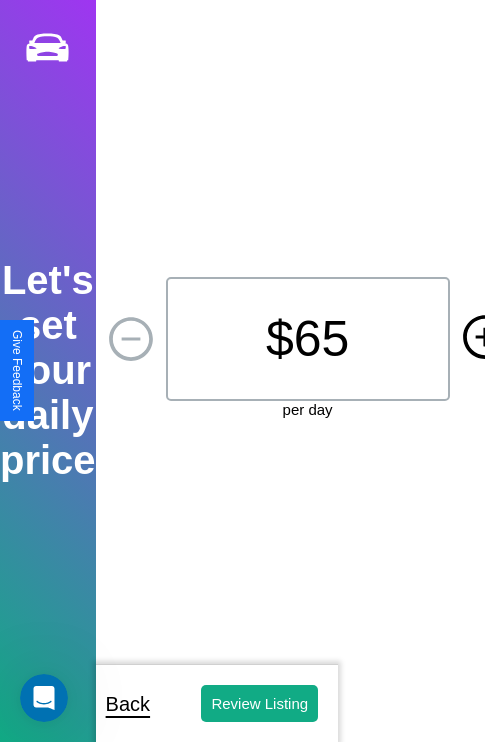 click 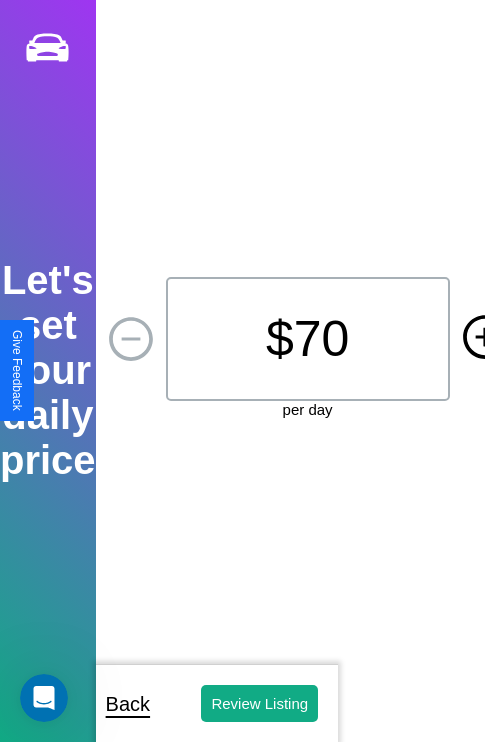 click 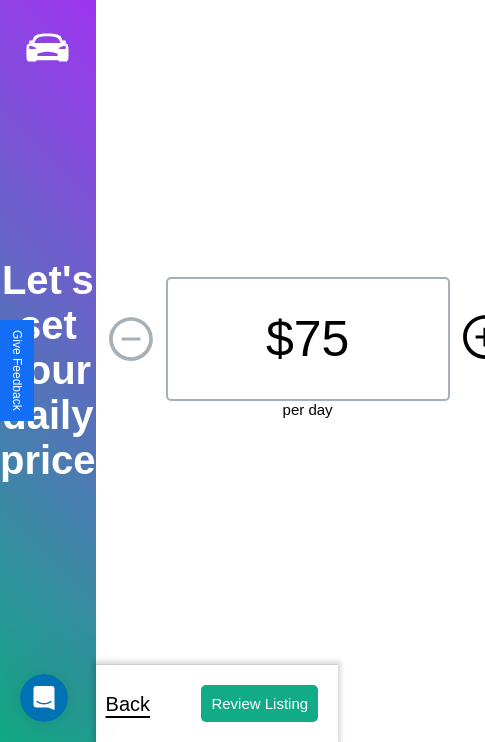 click 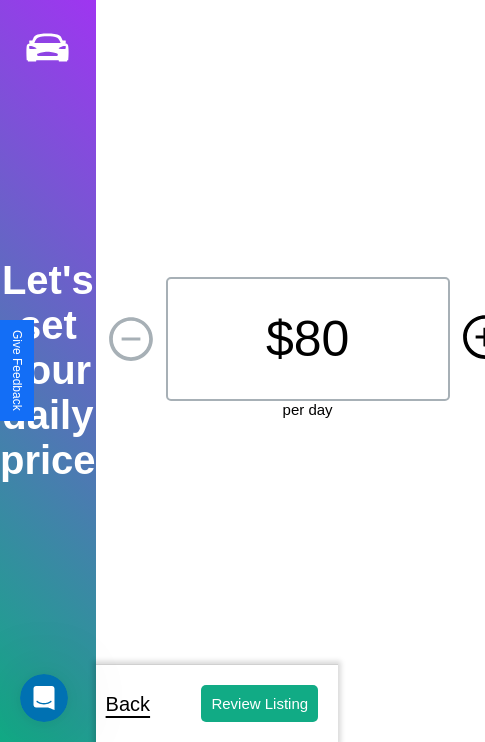 click 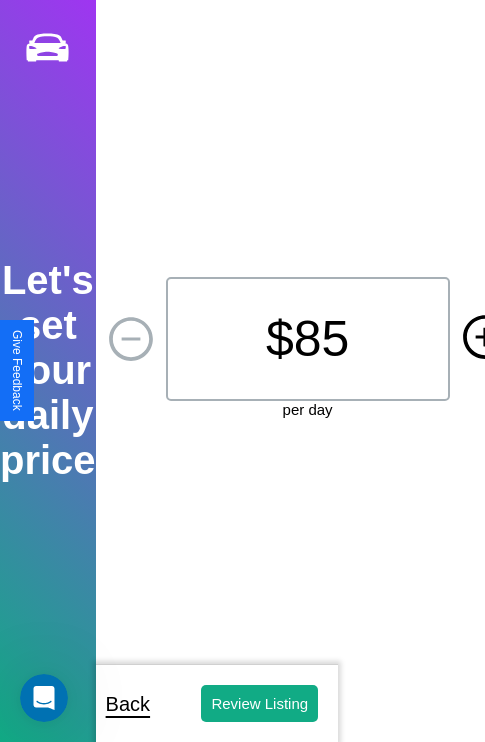 click 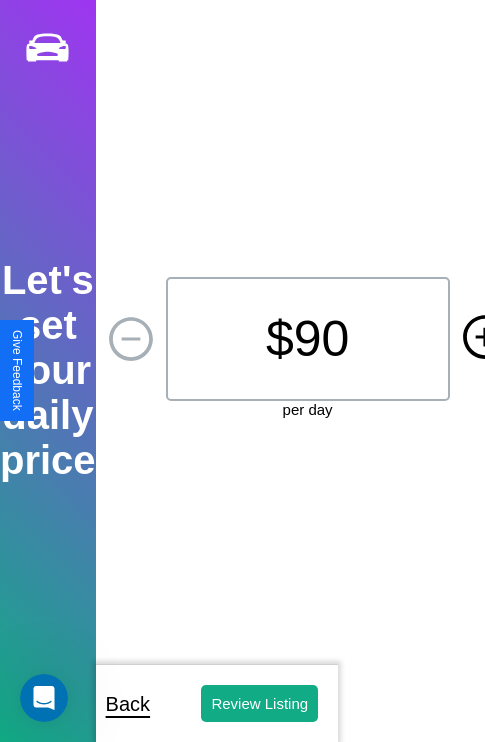 click 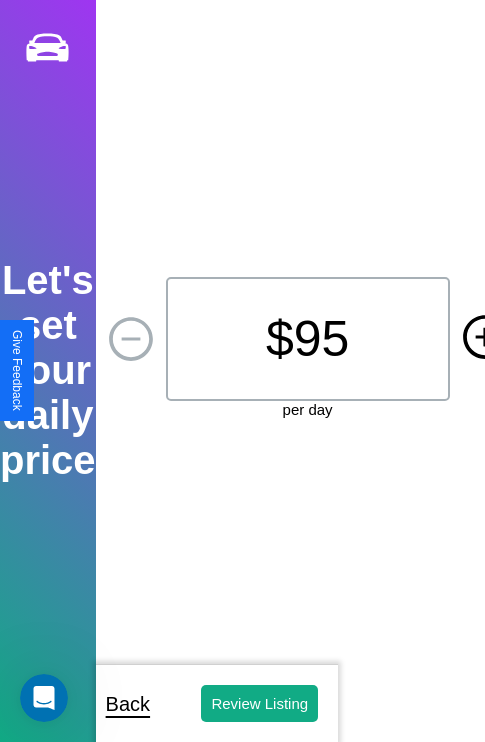 click 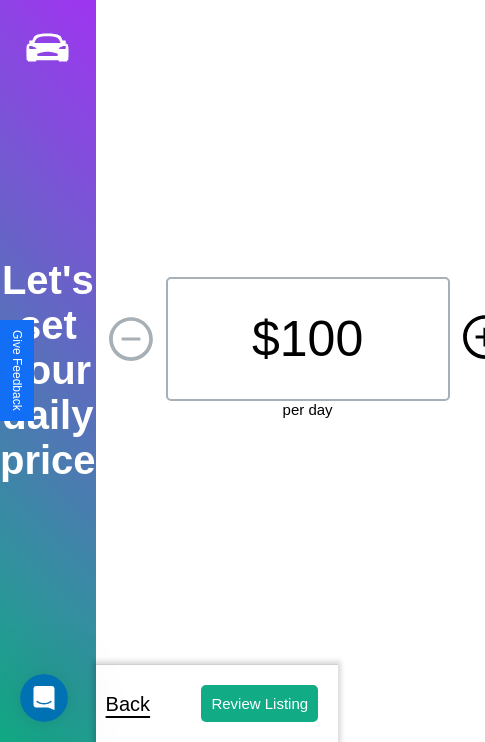 click 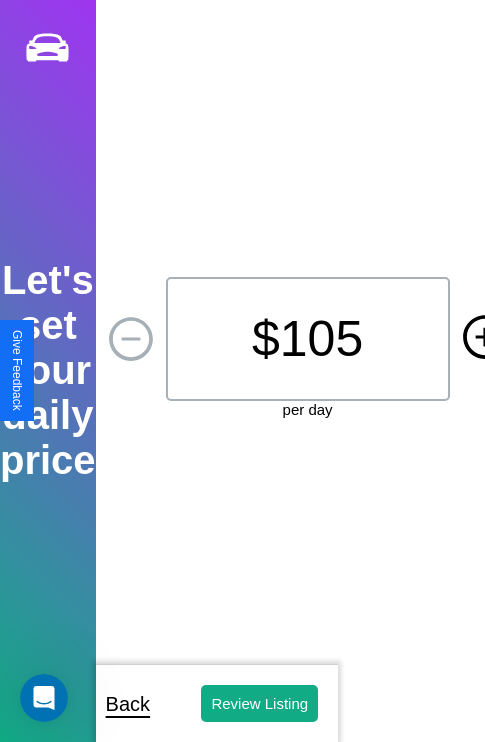 click 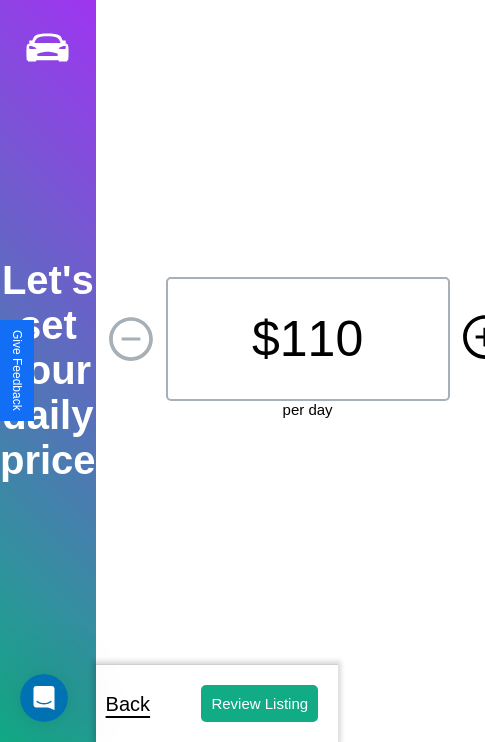 click 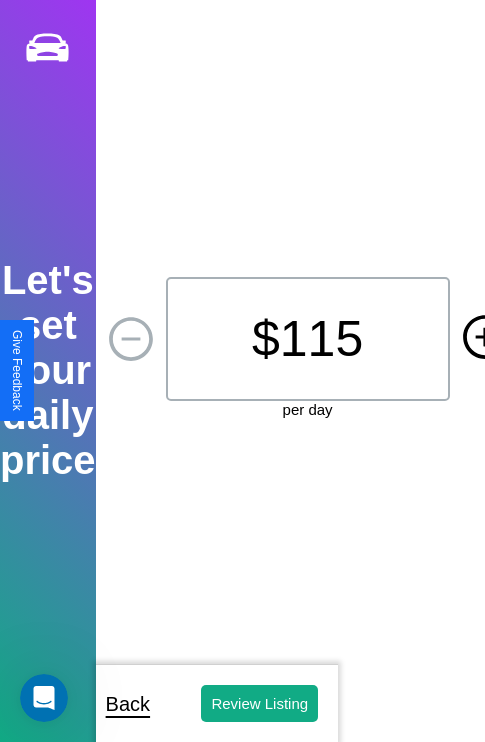 click 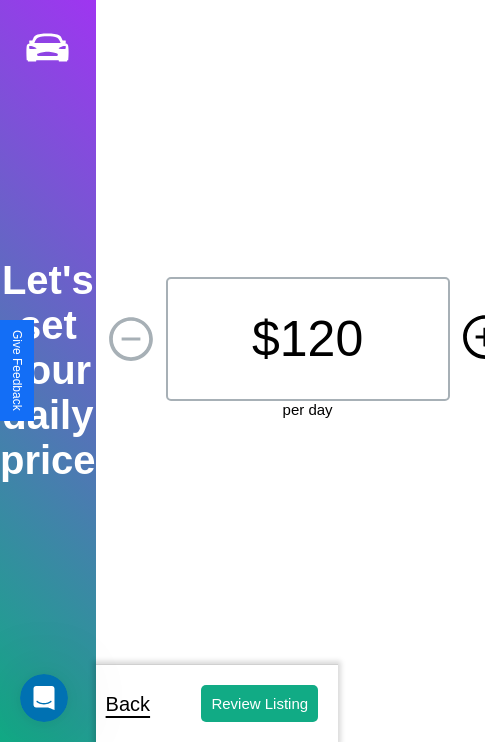 click 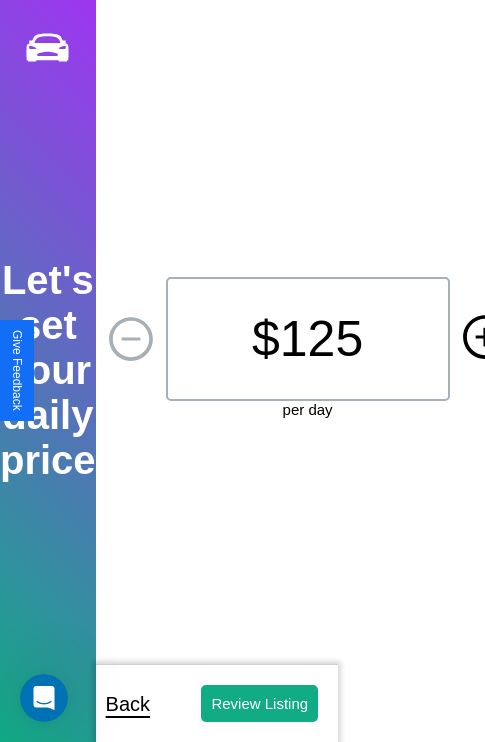 click 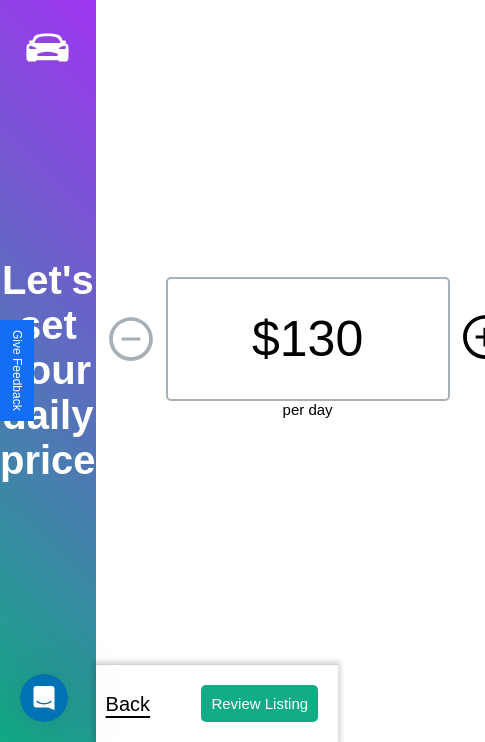 click 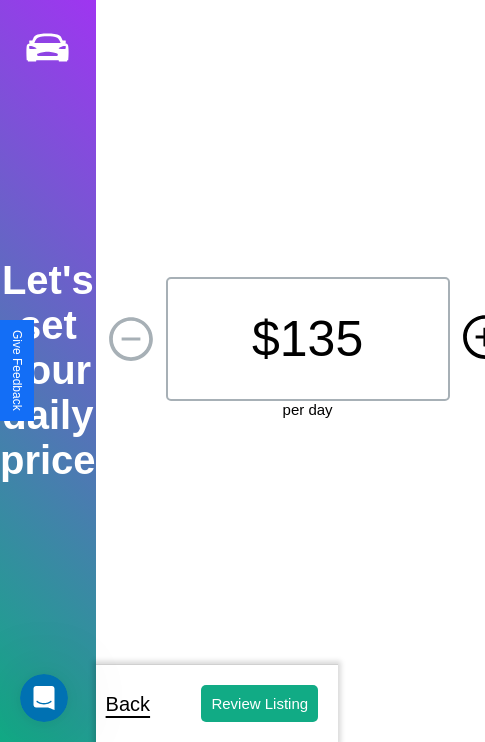click 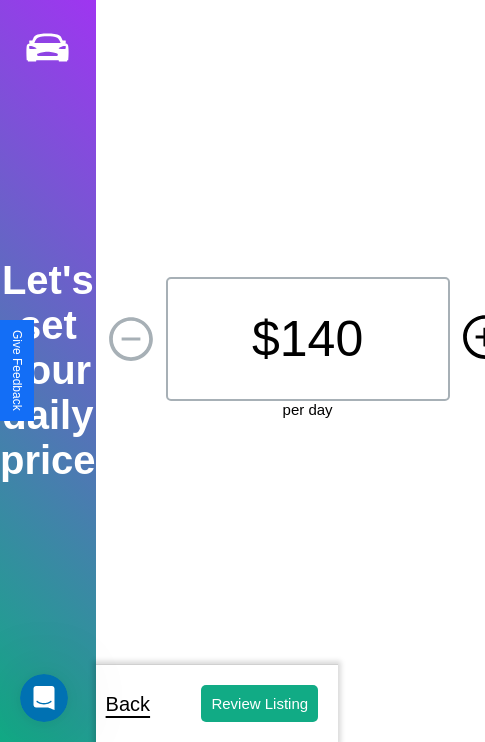 click 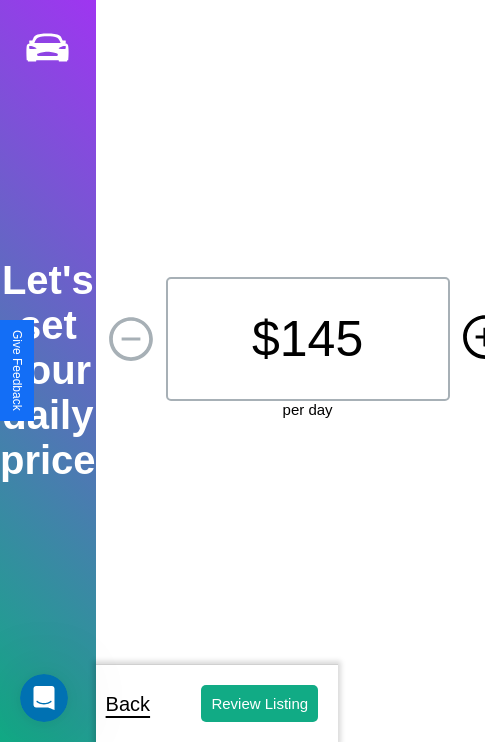 click 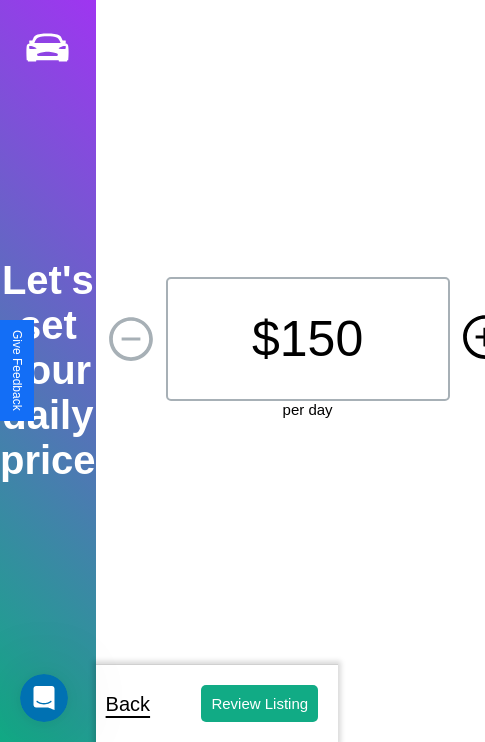 click 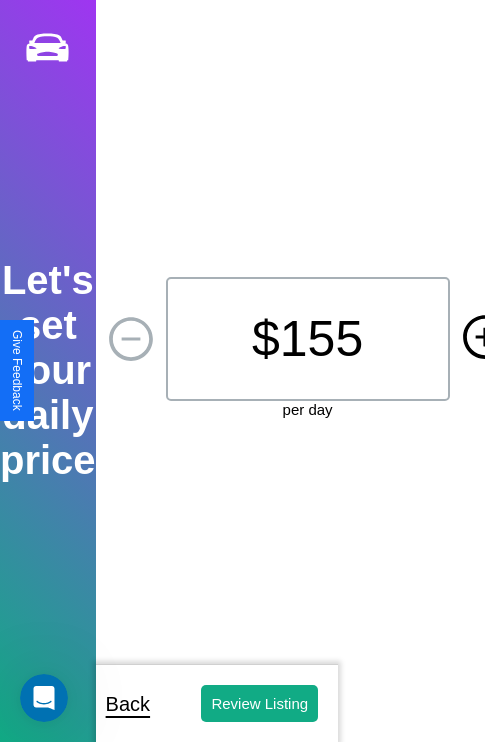 click 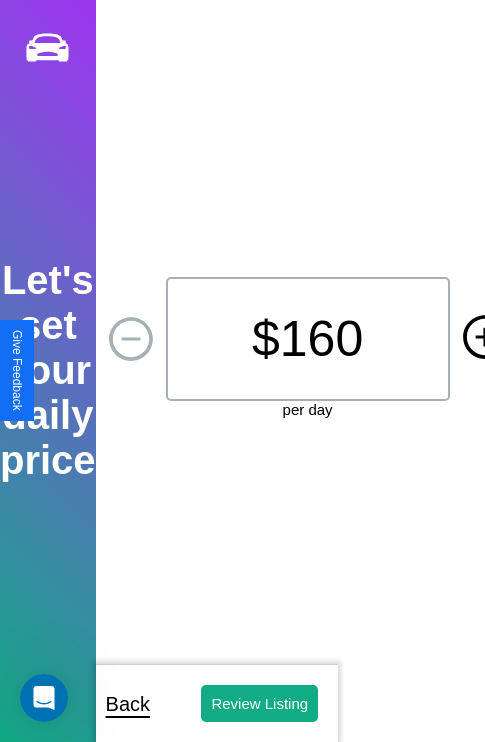 click 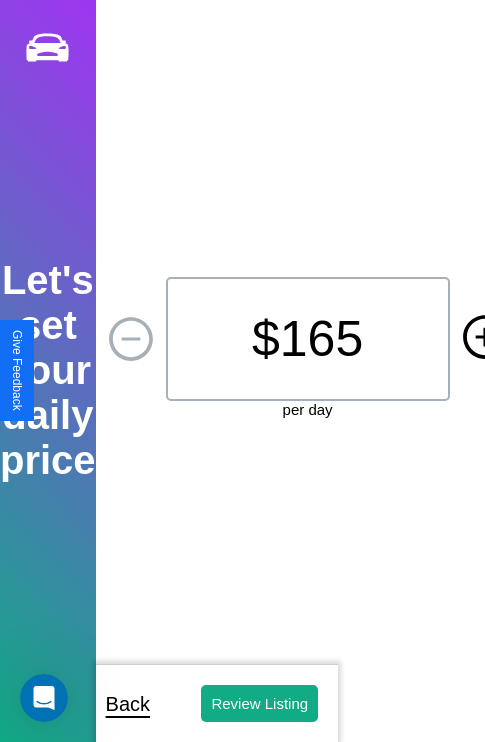 click 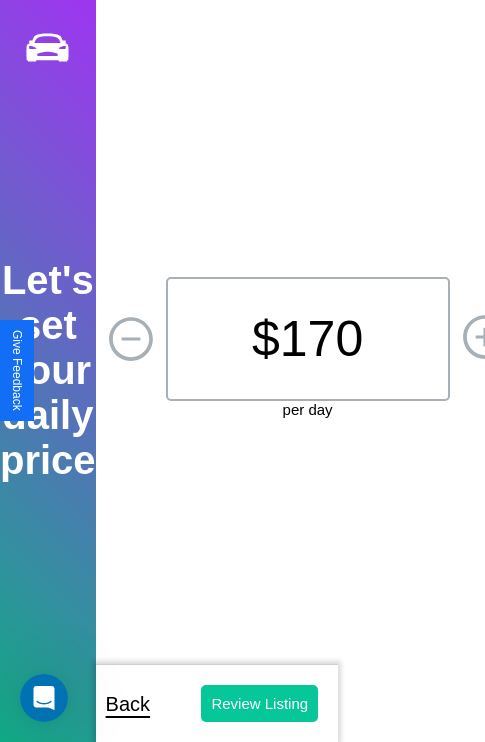 click on "Review Listing" at bounding box center (259, 703) 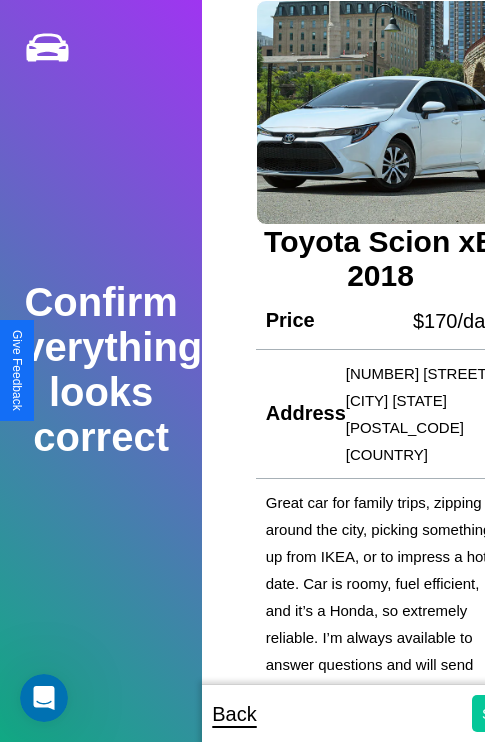 click on "Submit" at bounding box center [505, 713] 